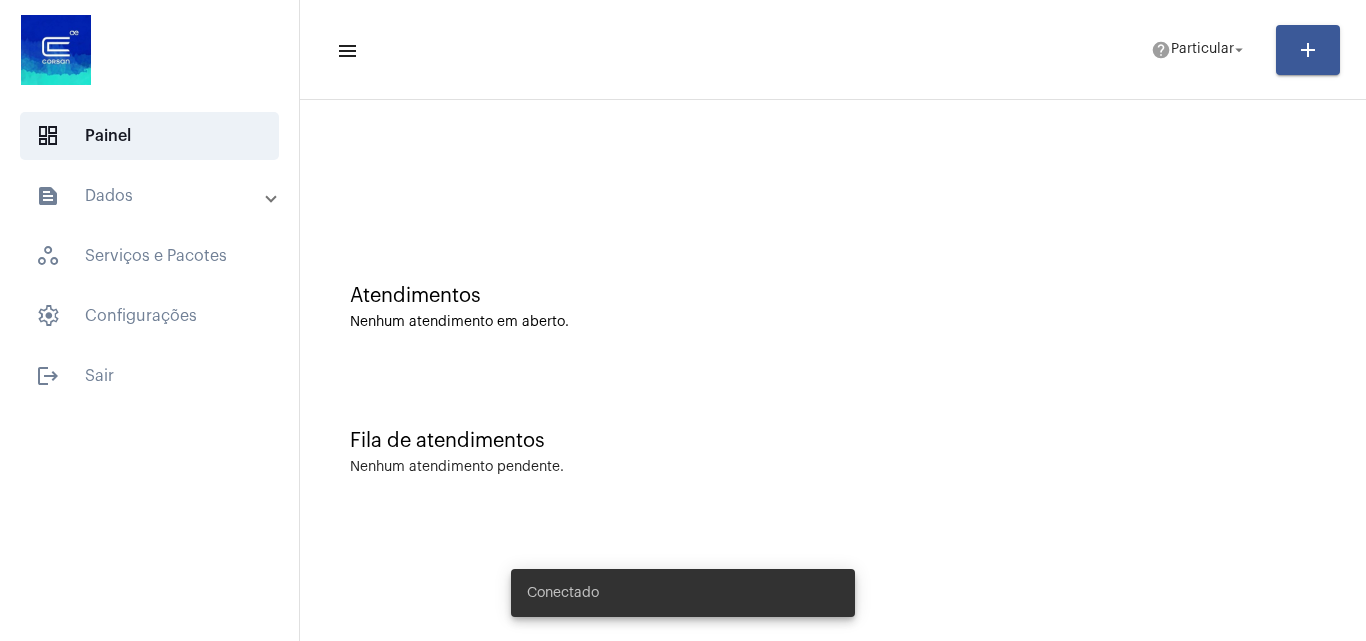 scroll, scrollTop: 0, scrollLeft: 0, axis: both 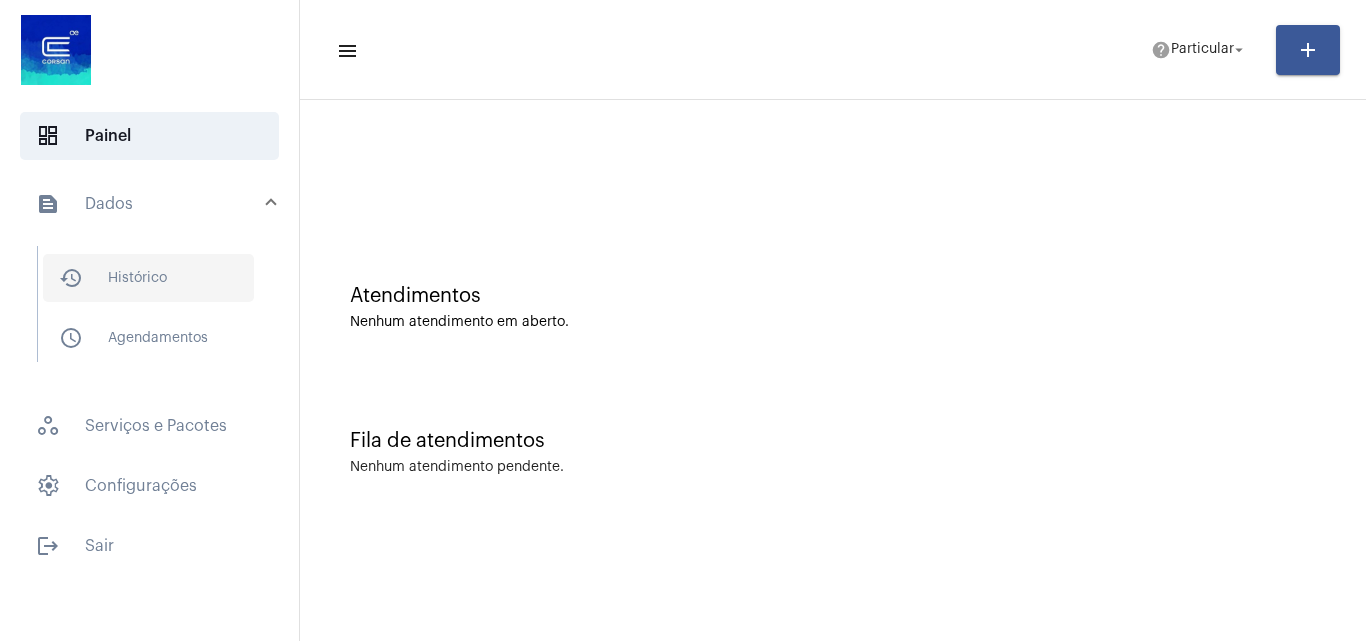 click on "history_outlined  Histórico" at bounding box center [148, 278] 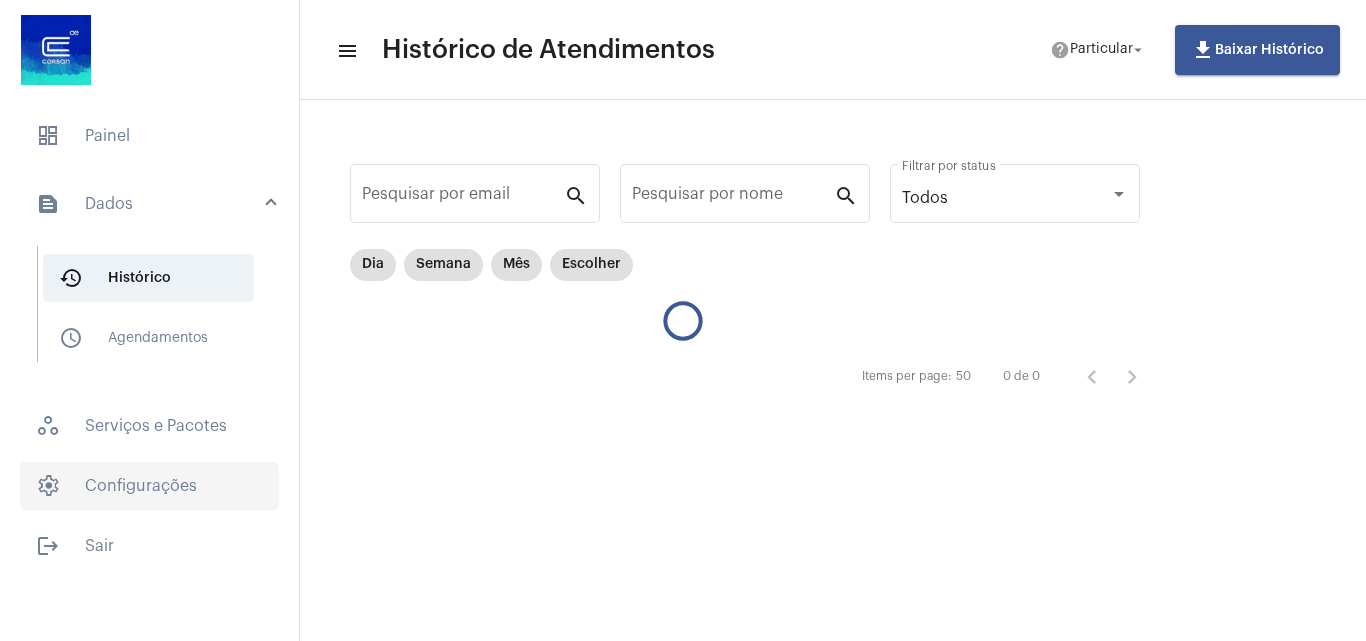 click on "settings   Configurações" 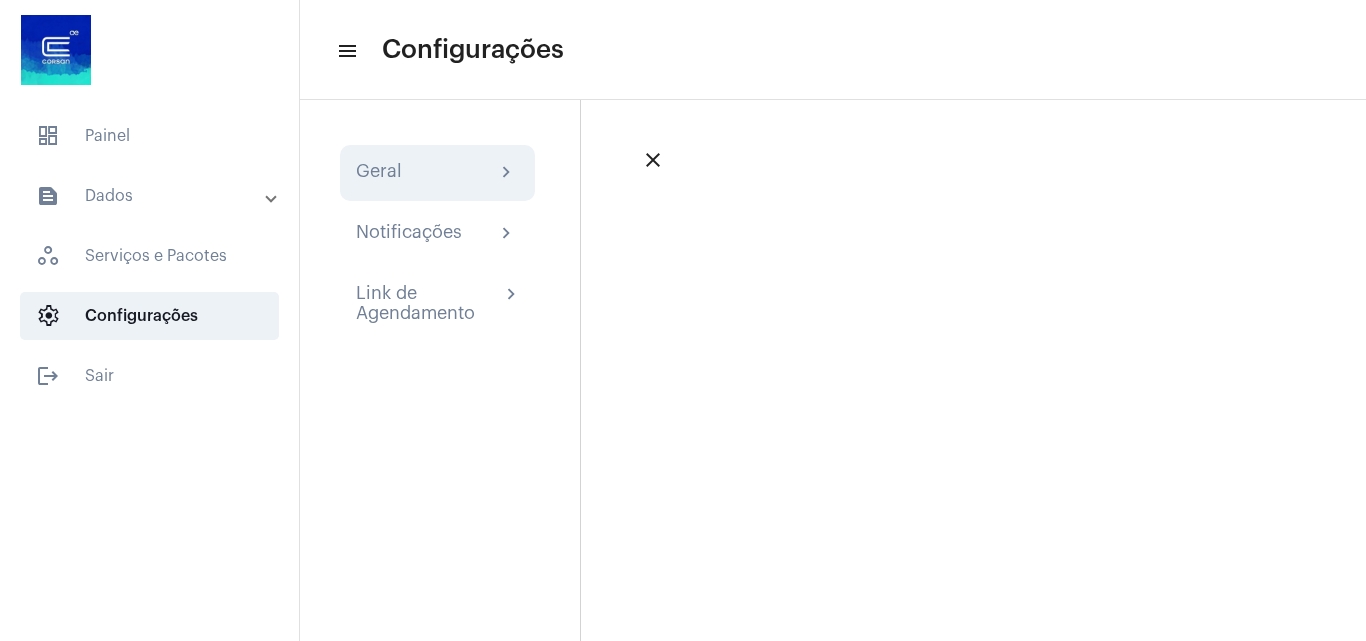click on "Geral chevron_right" 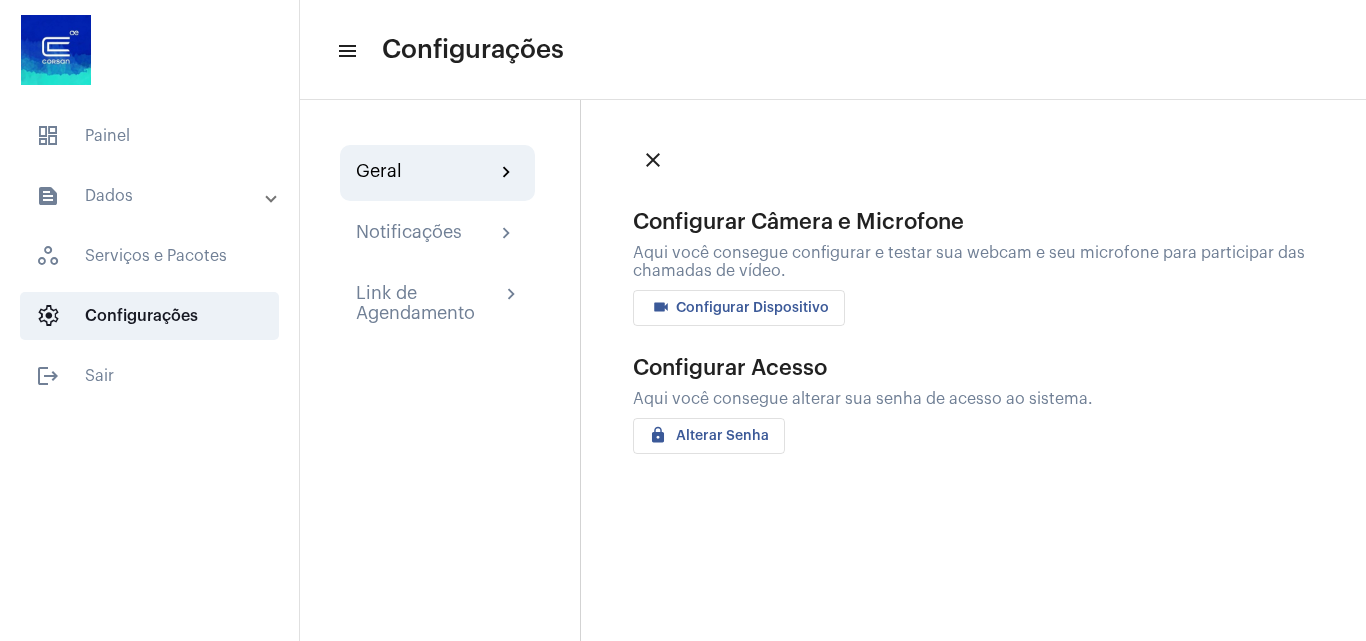 click on "videocam Configurar Dispositivo" 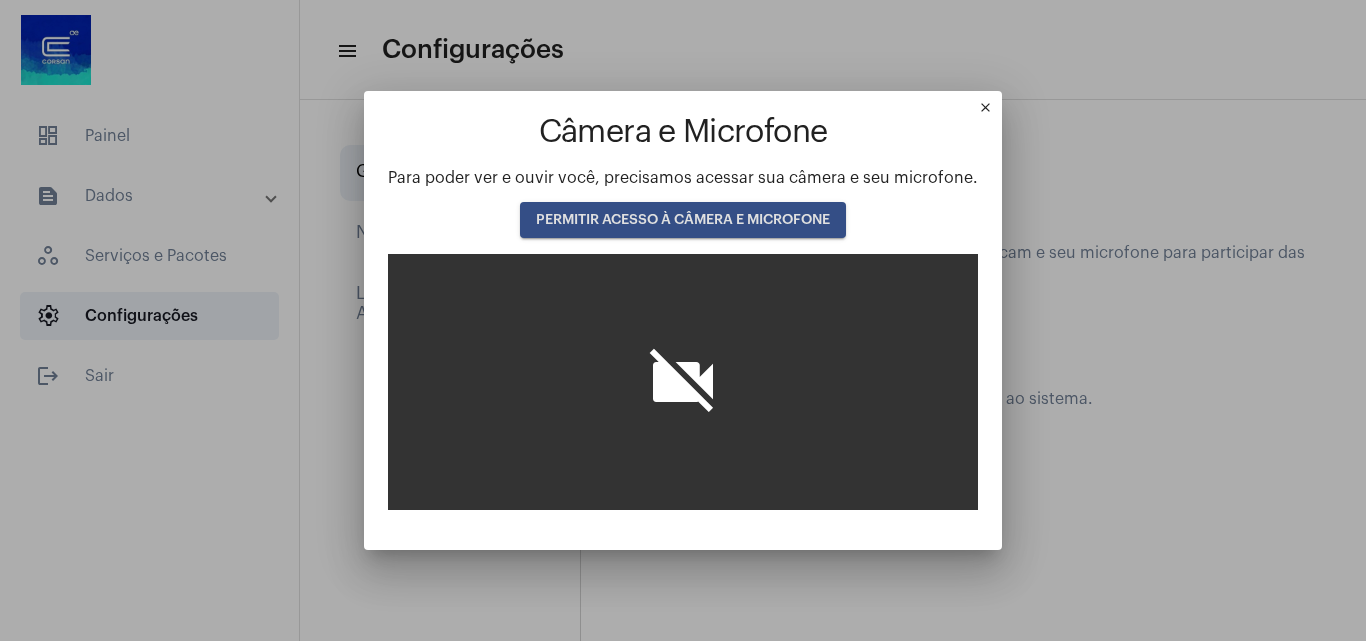 click on "PERMITIR ACESSO À CÂMERA E MICROFONE" at bounding box center (683, 220) 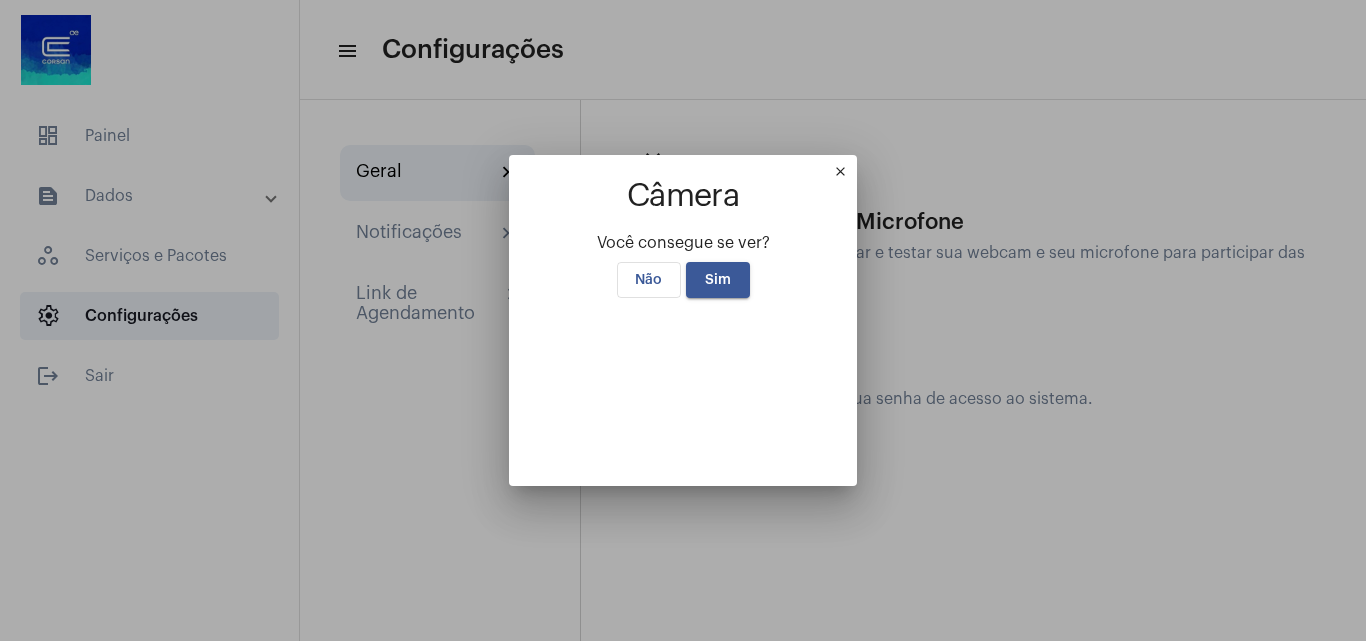 click on "Sim" at bounding box center [718, 280] 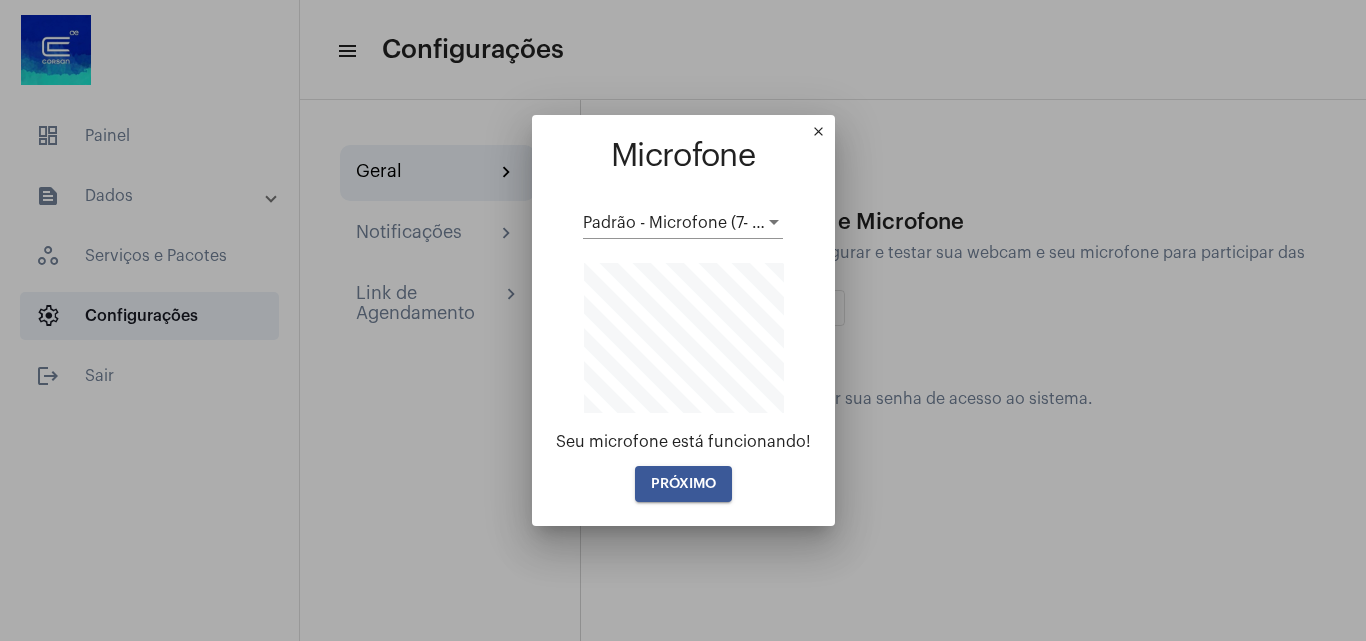 click on "PRÓXIMO" at bounding box center (683, 484) 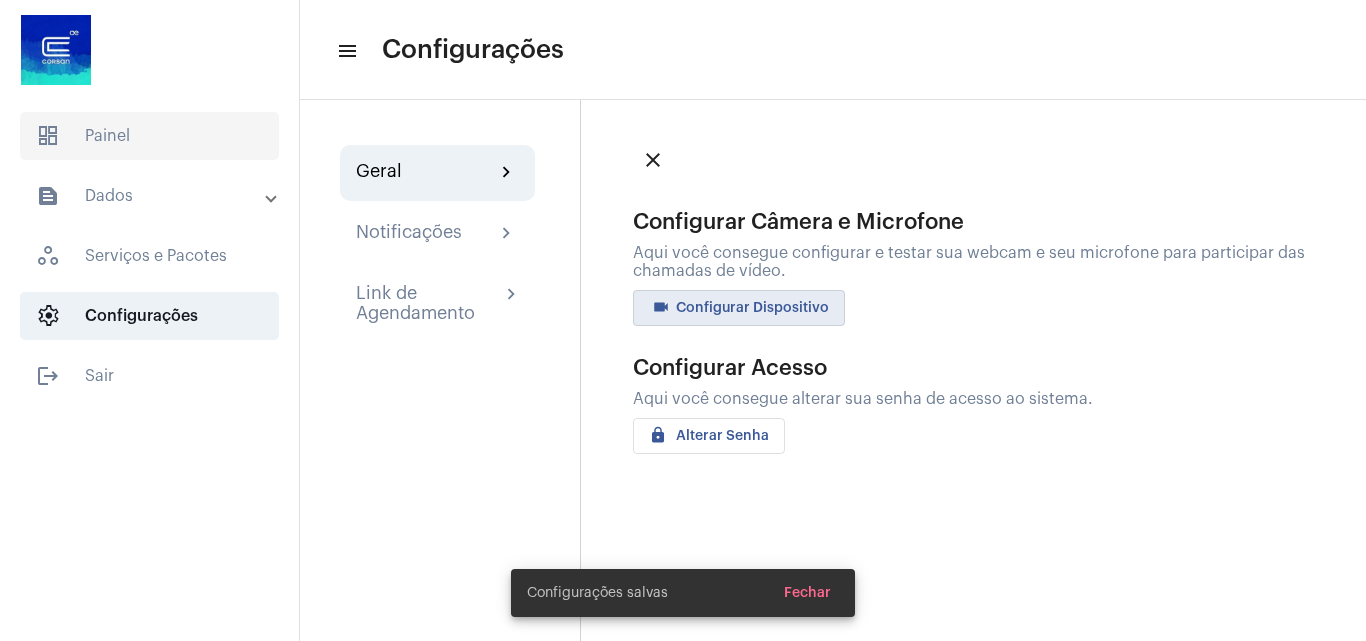 click on "dashboard   Painel" 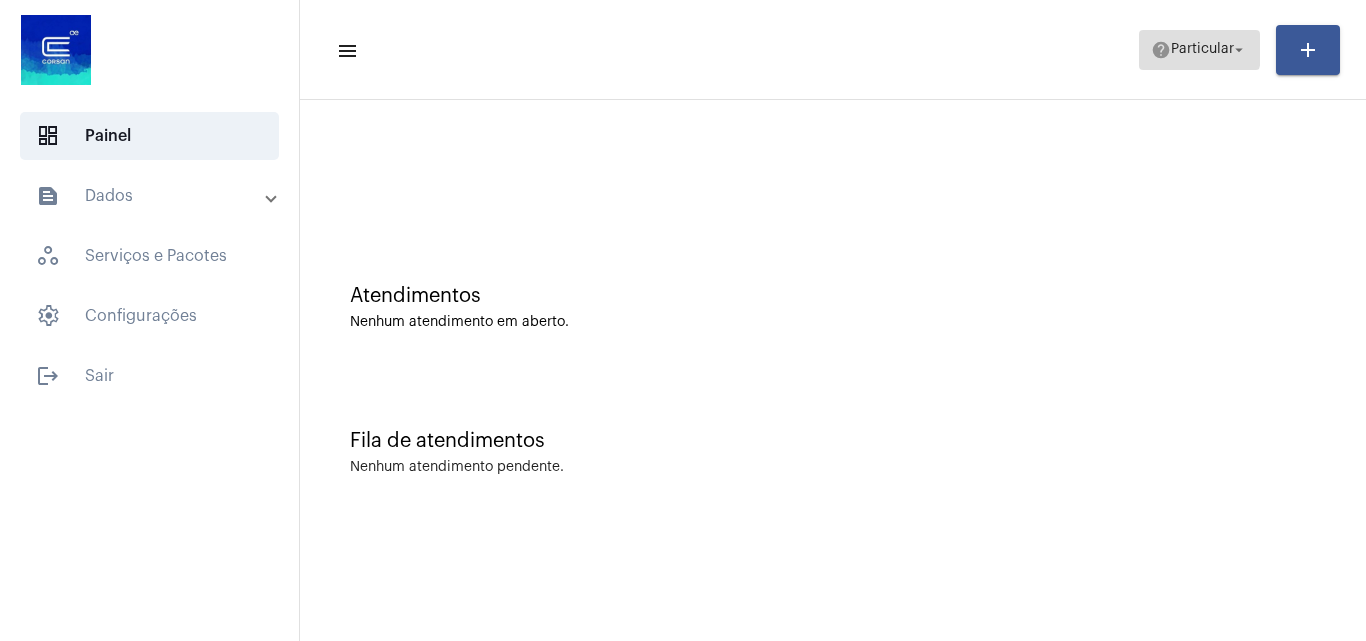 click on "help" 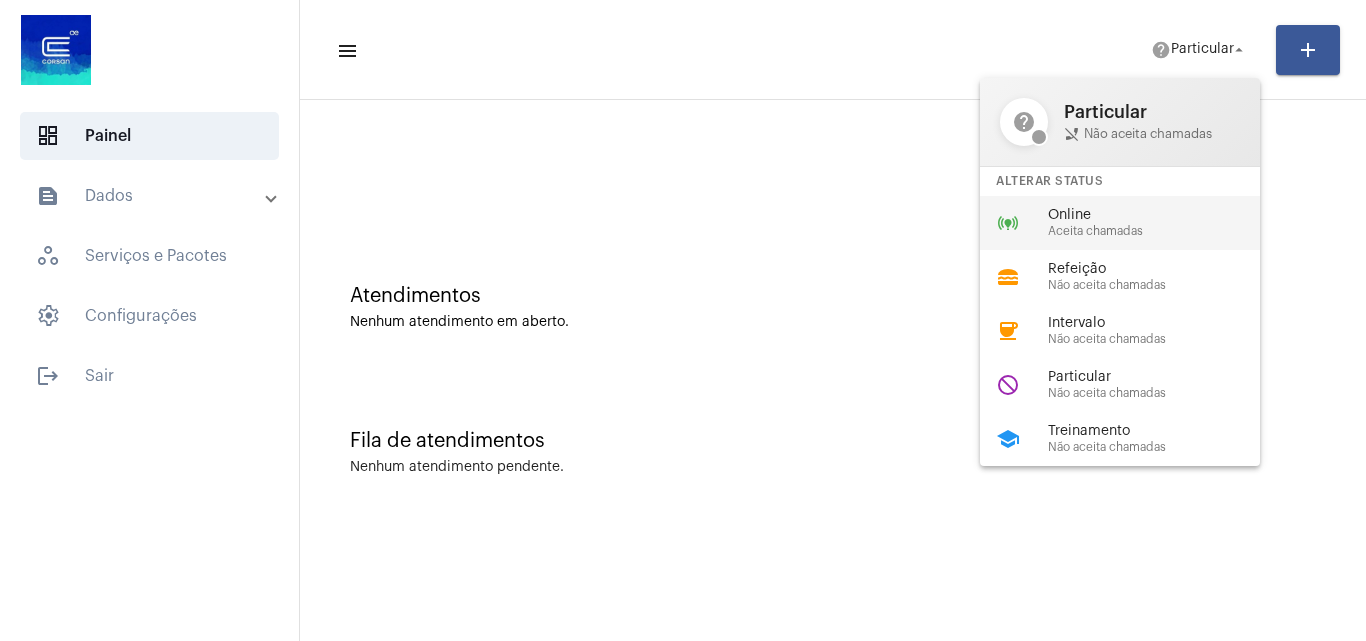 click on "Online" at bounding box center (1162, 215) 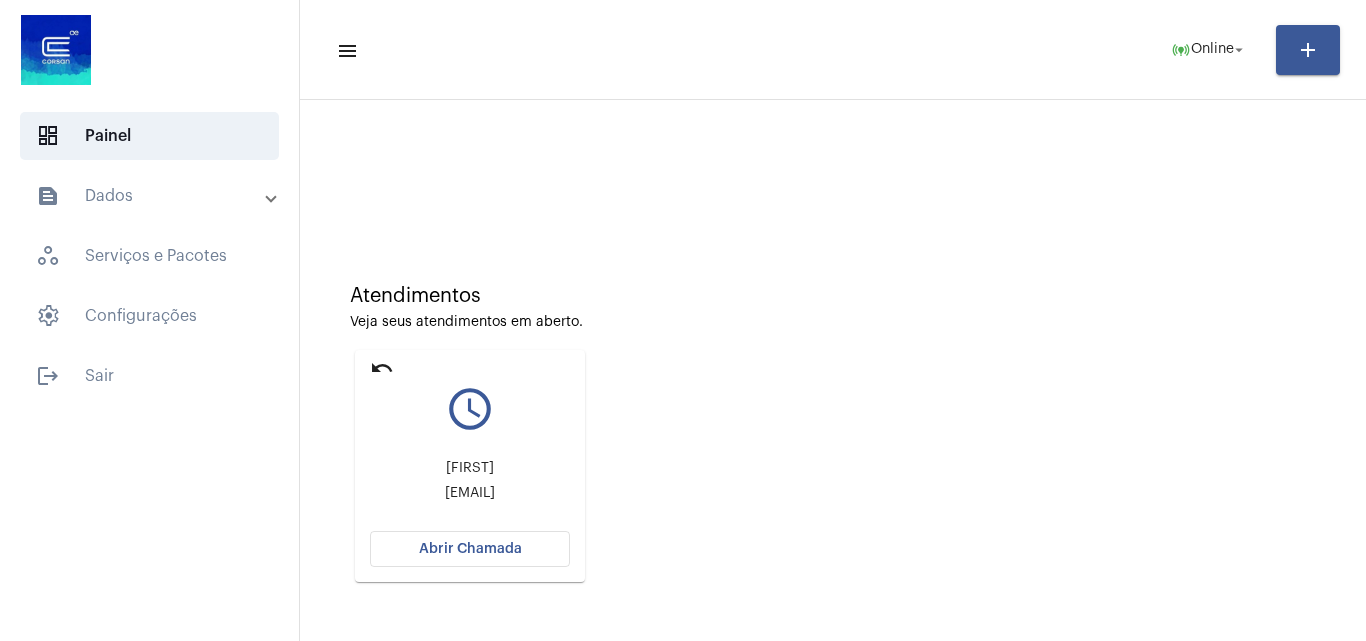 click on "Abrir Chamada" 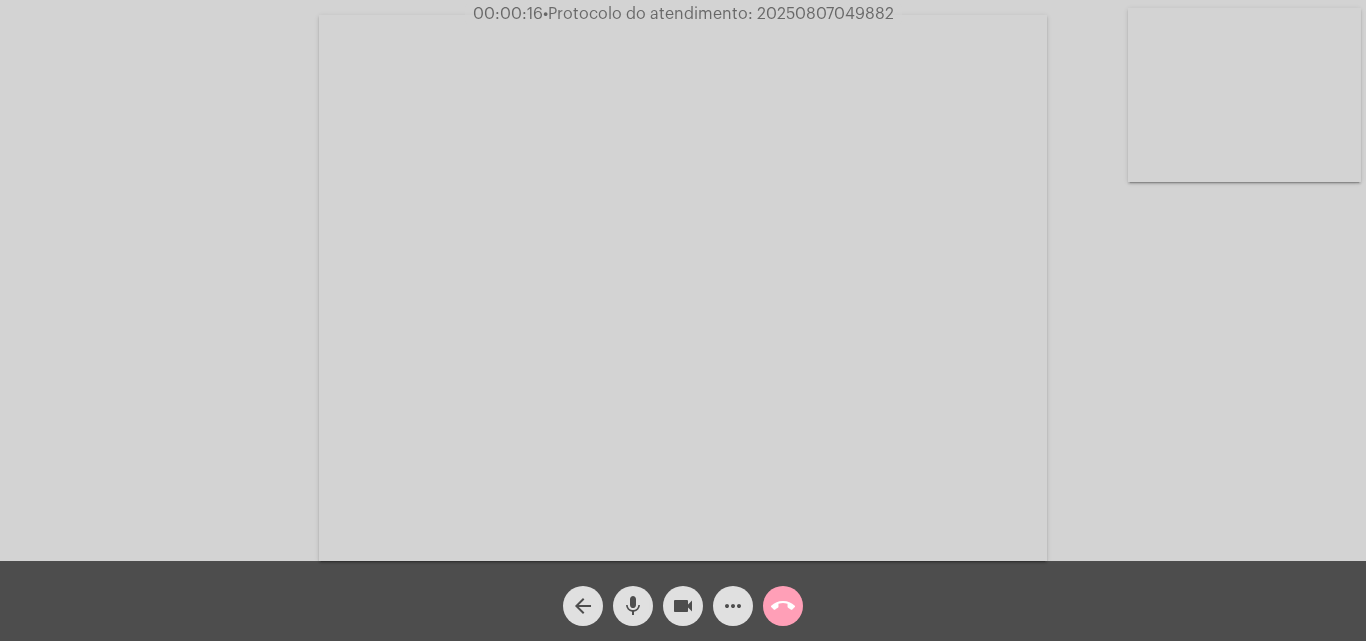 click on "call_end" 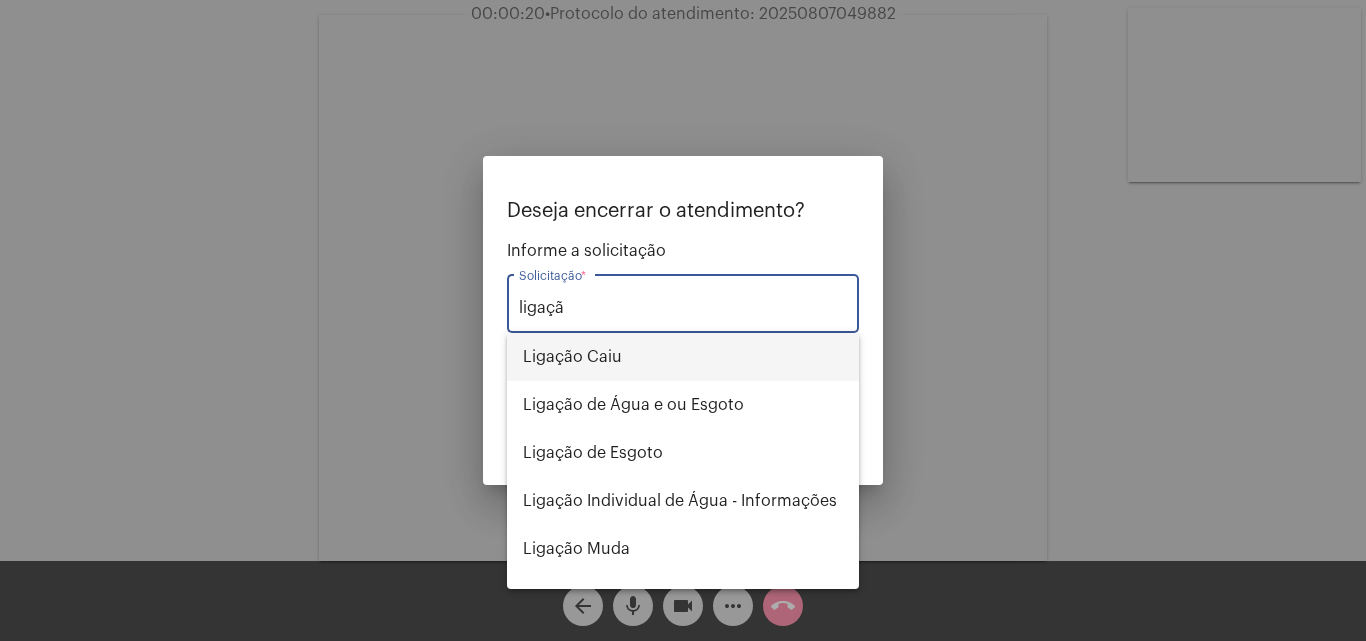 click on "Ligação Caiu" at bounding box center (683, 357) 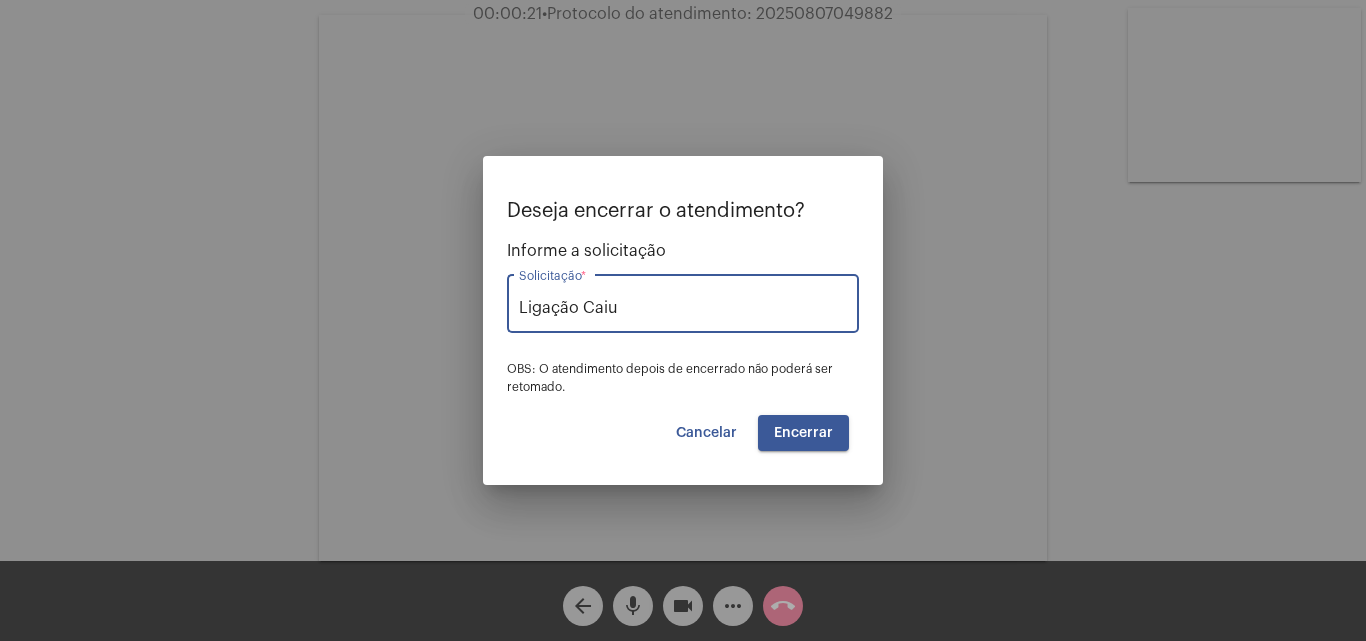 click on "Encerrar" at bounding box center [803, 433] 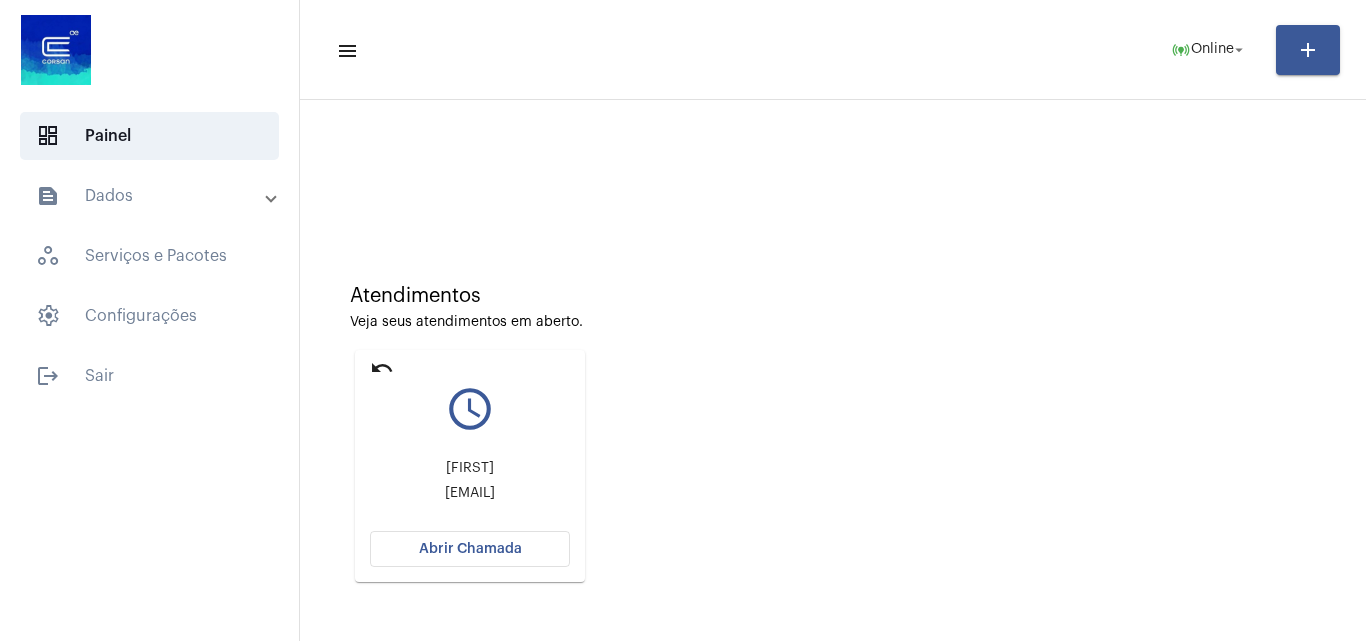 click on "Abrir Chamada" 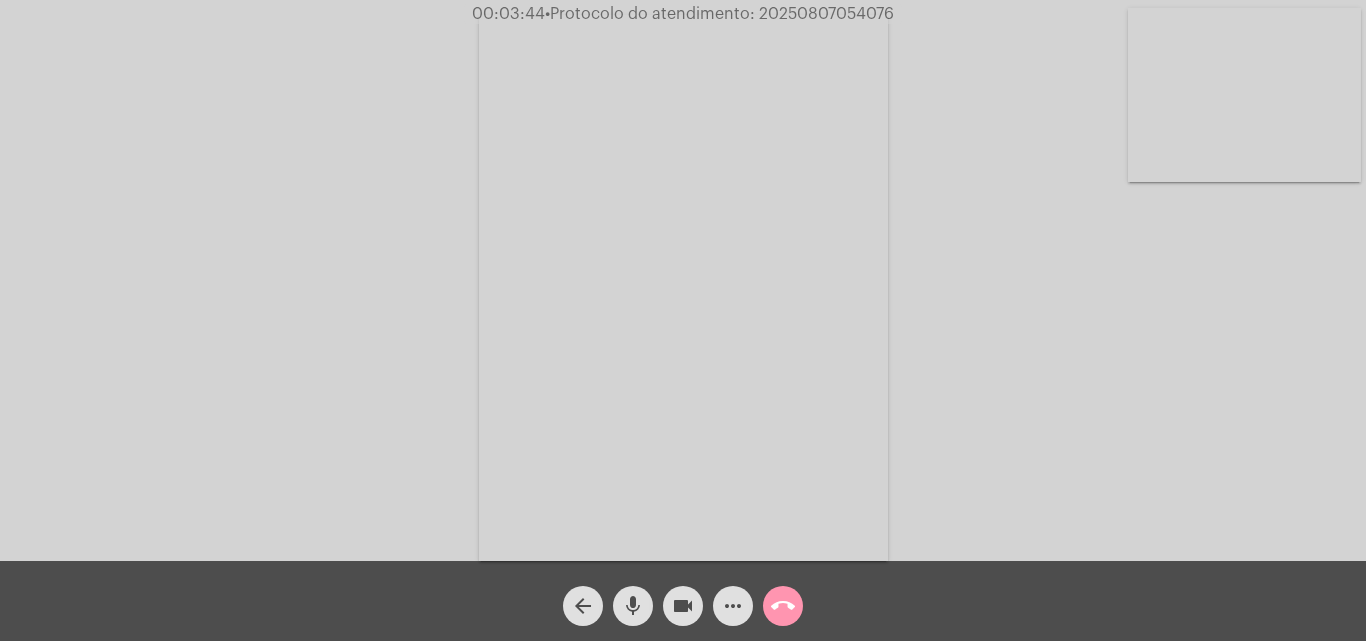 click on "mic" 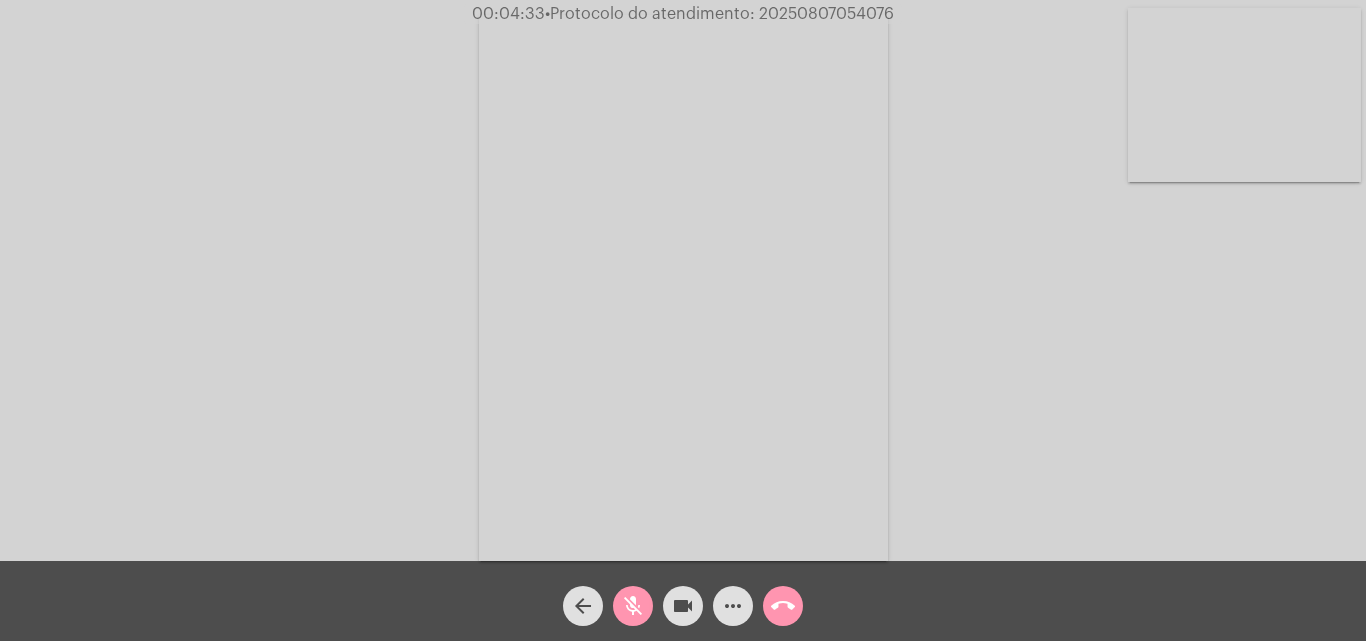 click on "mic_off" 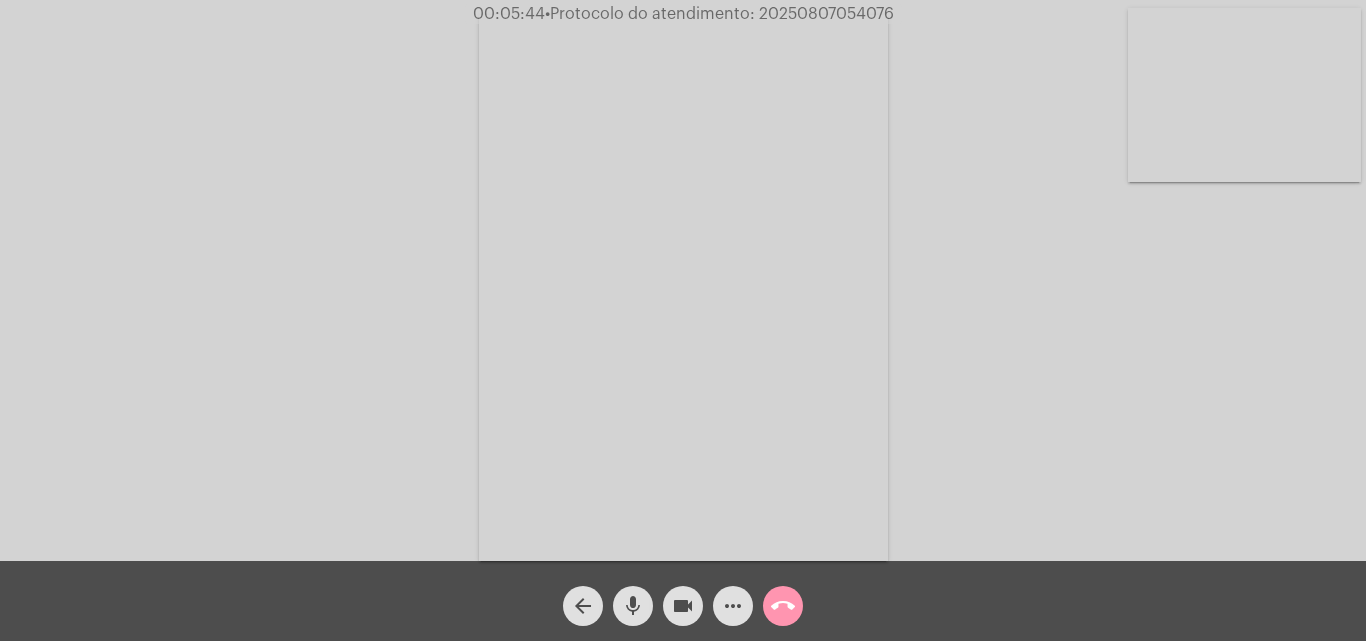 click on "more_horiz" 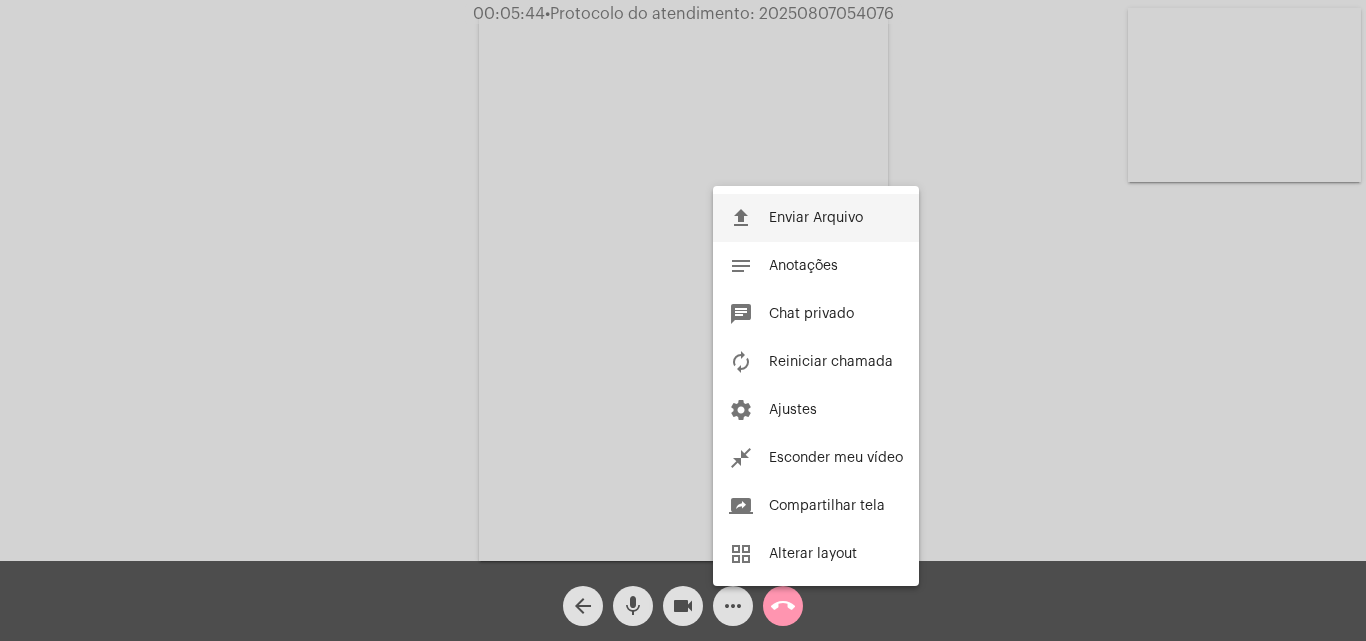 click on "Enviar Arquivo" at bounding box center [816, 218] 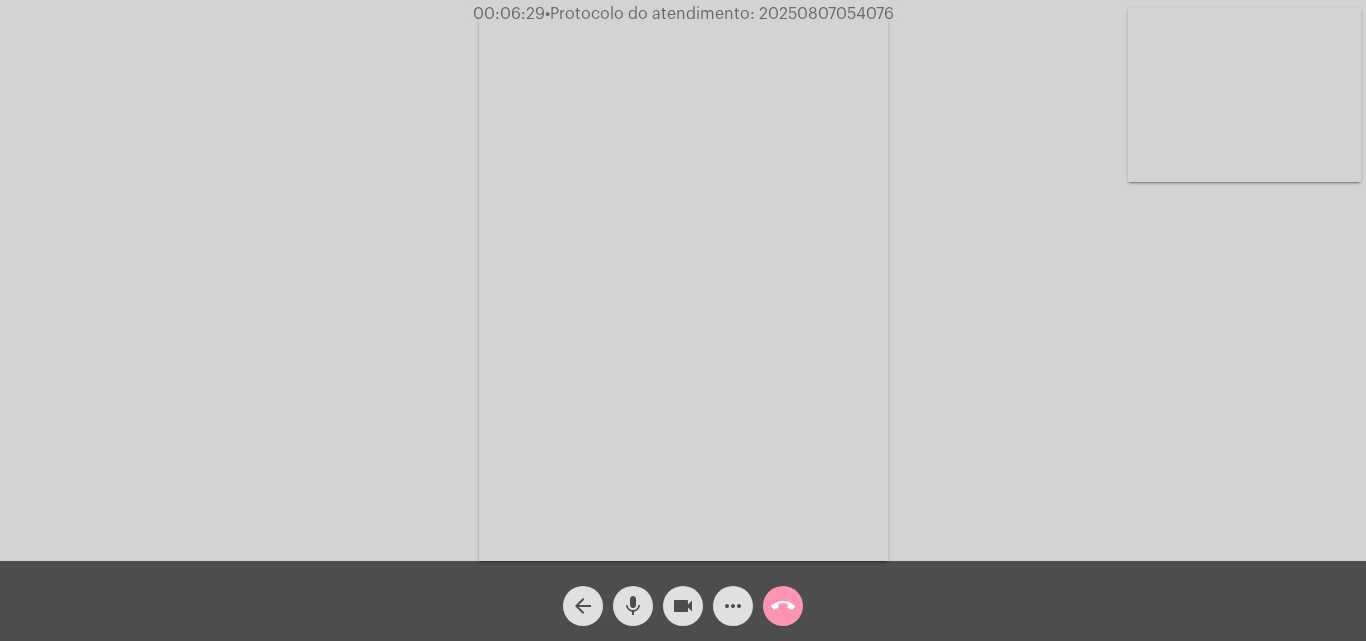 click on "more_horiz" 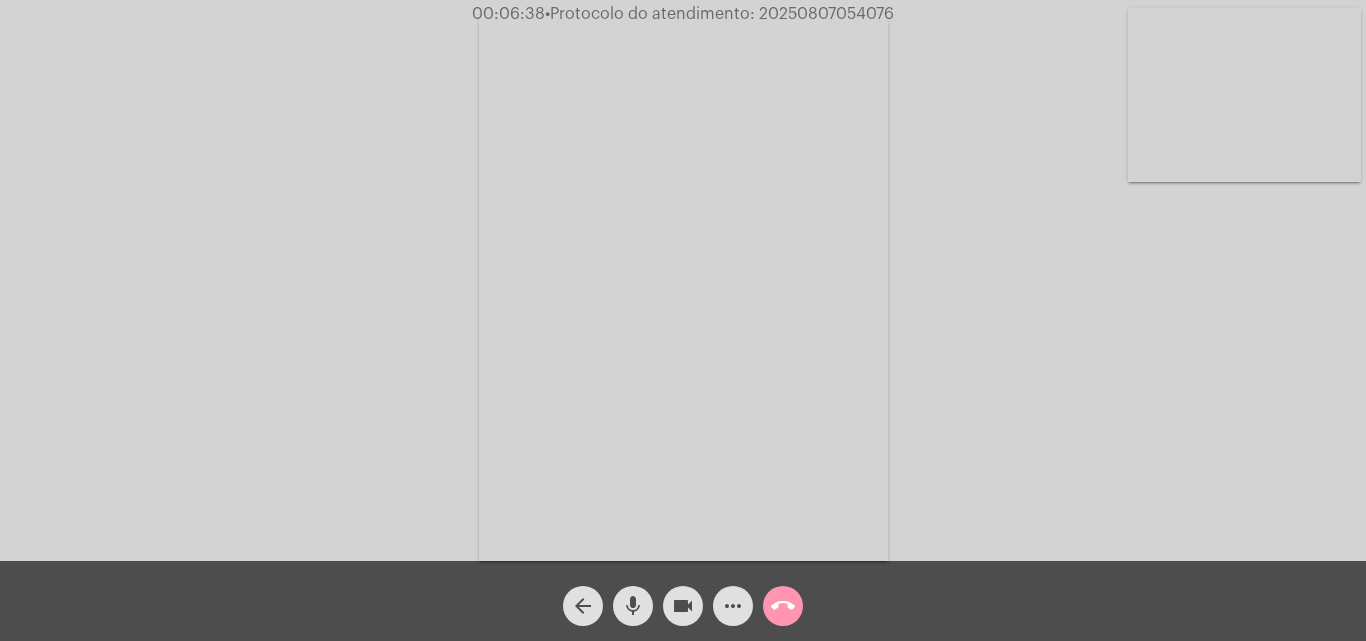 click on "more_horiz" 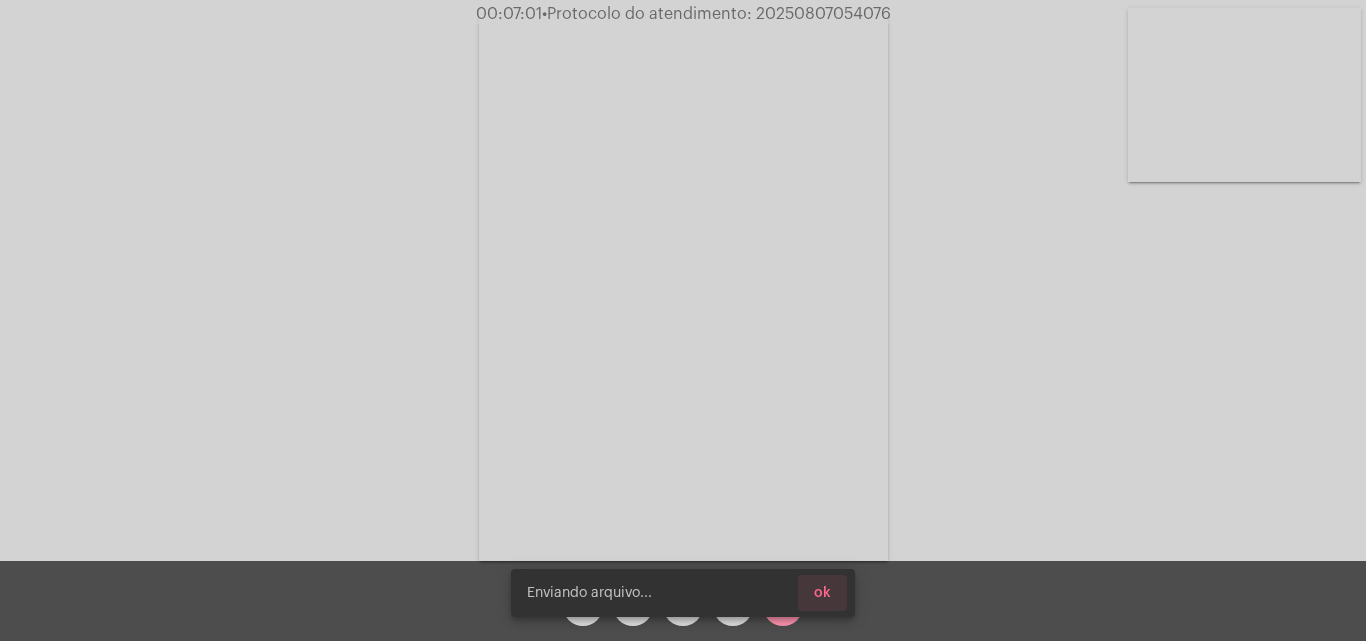 click on "ok" at bounding box center (822, 593) 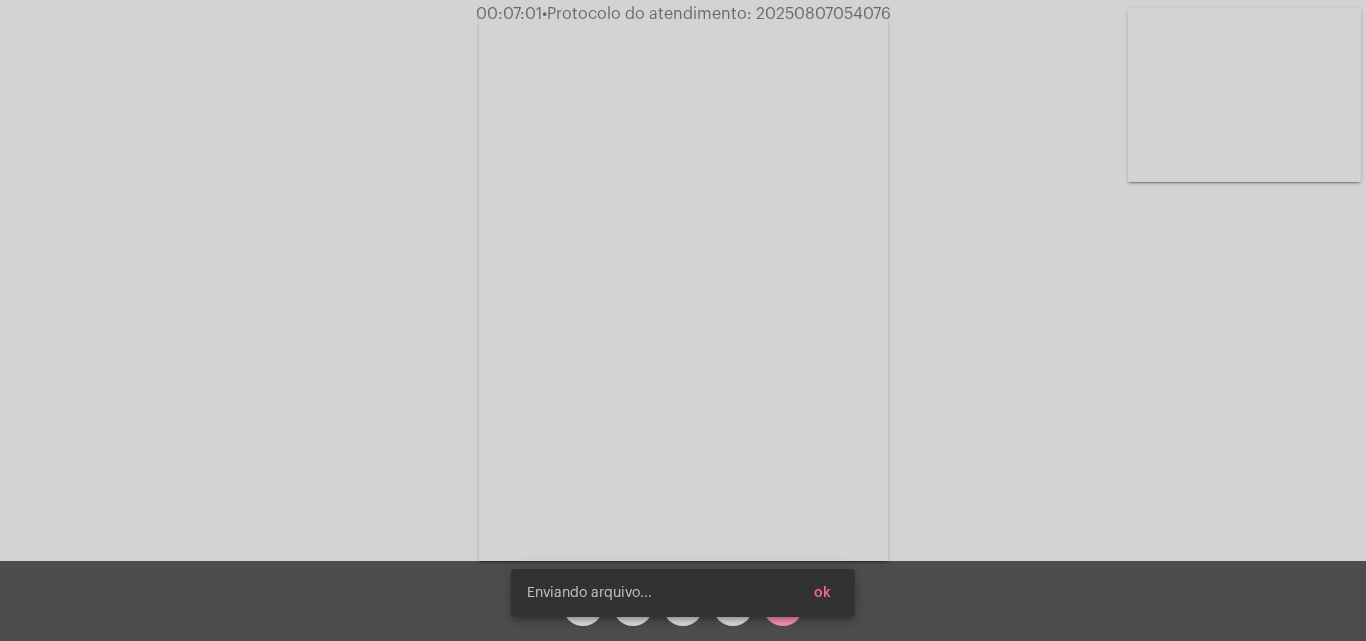 click on "Enviando arquivo... ok" at bounding box center [683, 593] 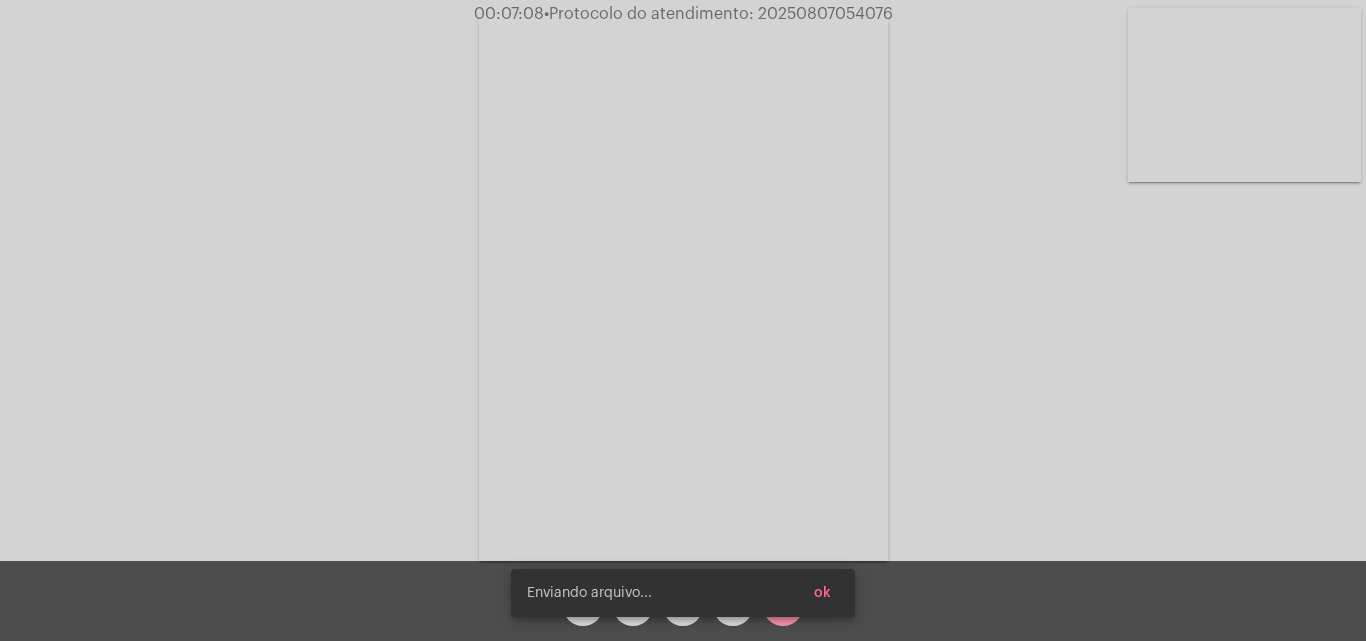 click on "Enviando arquivo... ok" at bounding box center [683, 593] 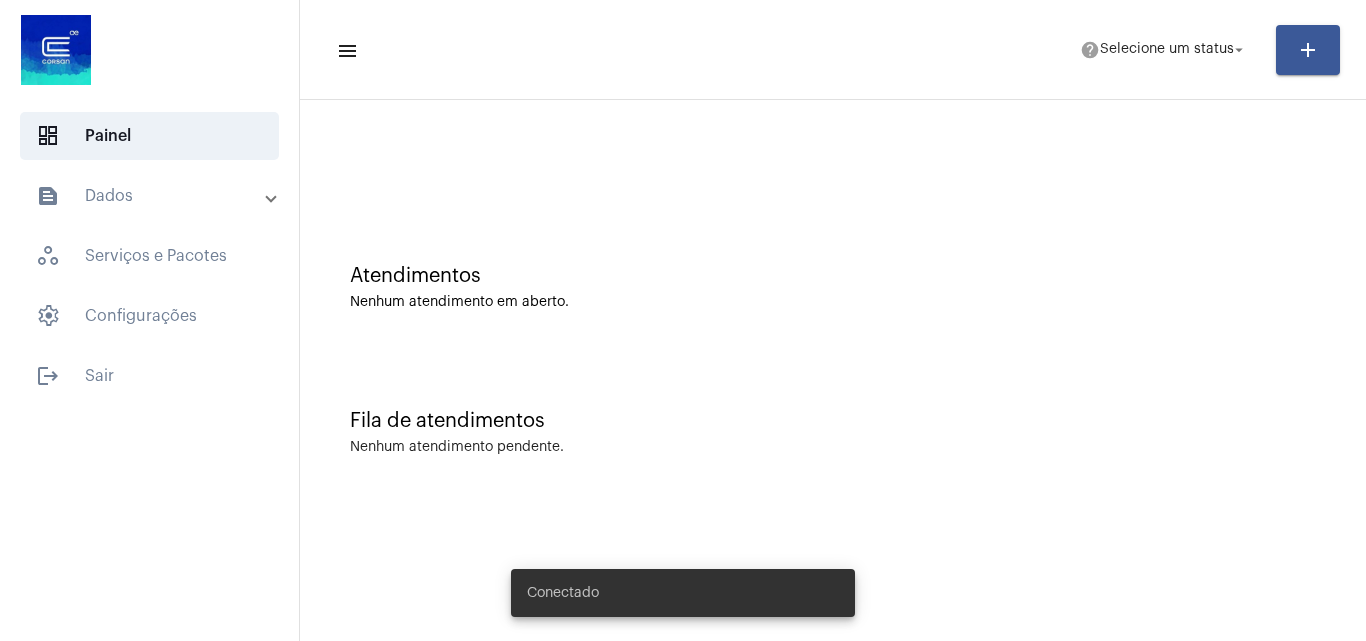 scroll, scrollTop: 0, scrollLeft: 0, axis: both 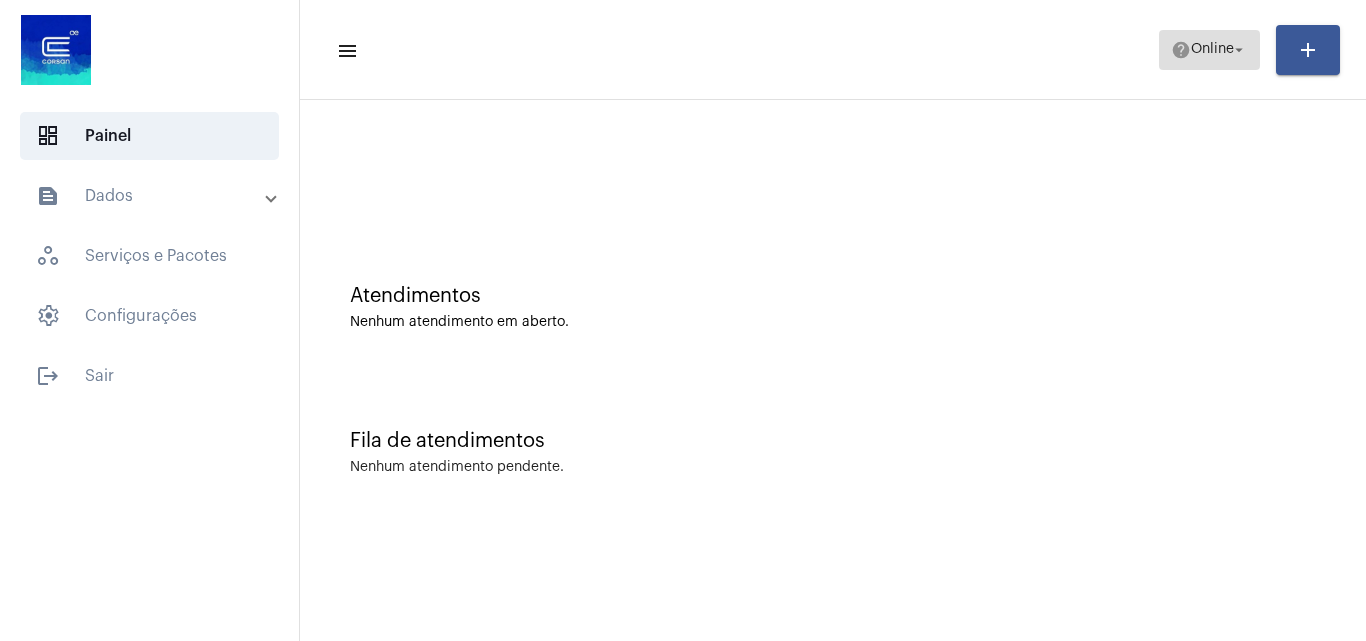 click on "help  Online arrow_drop_down" 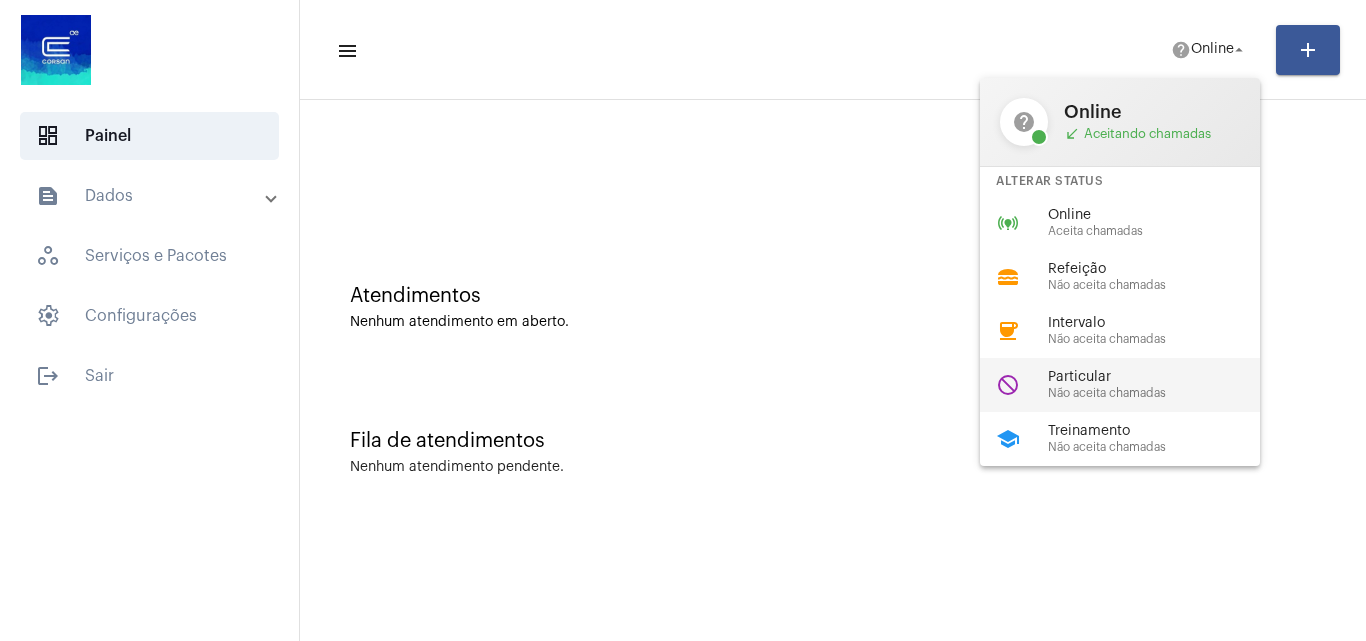 click on "Não aceita chamadas" at bounding box center (1162, 393) 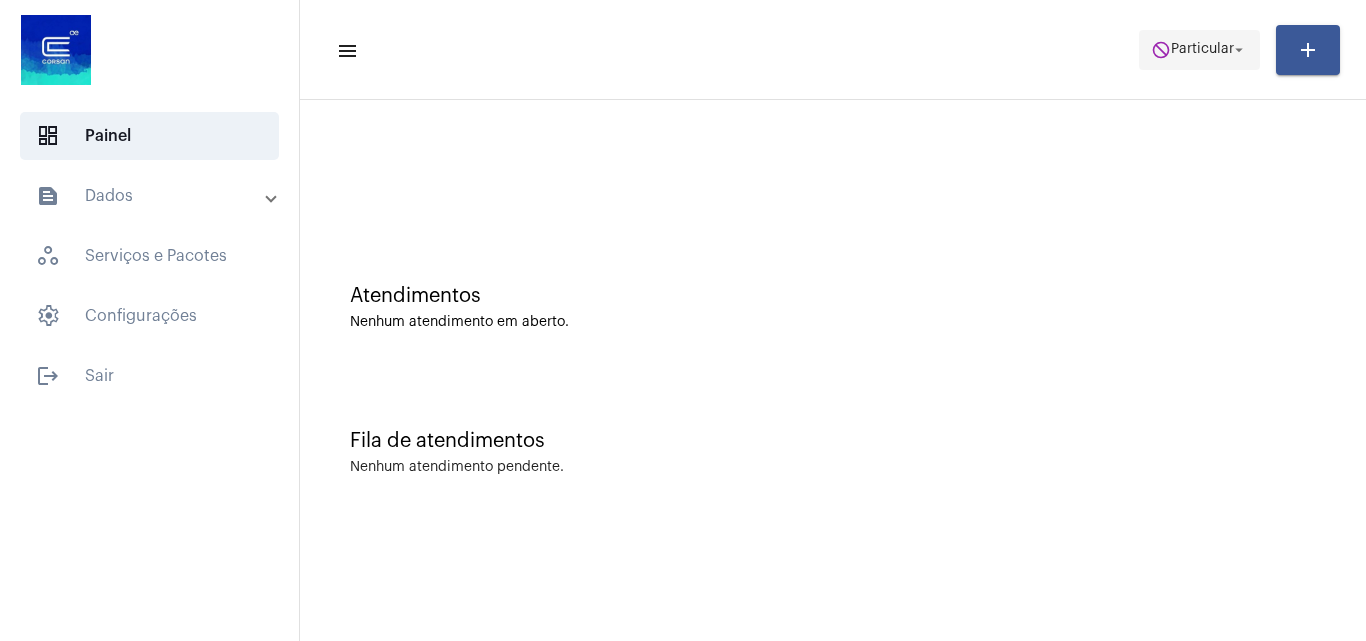 click on "Particular" 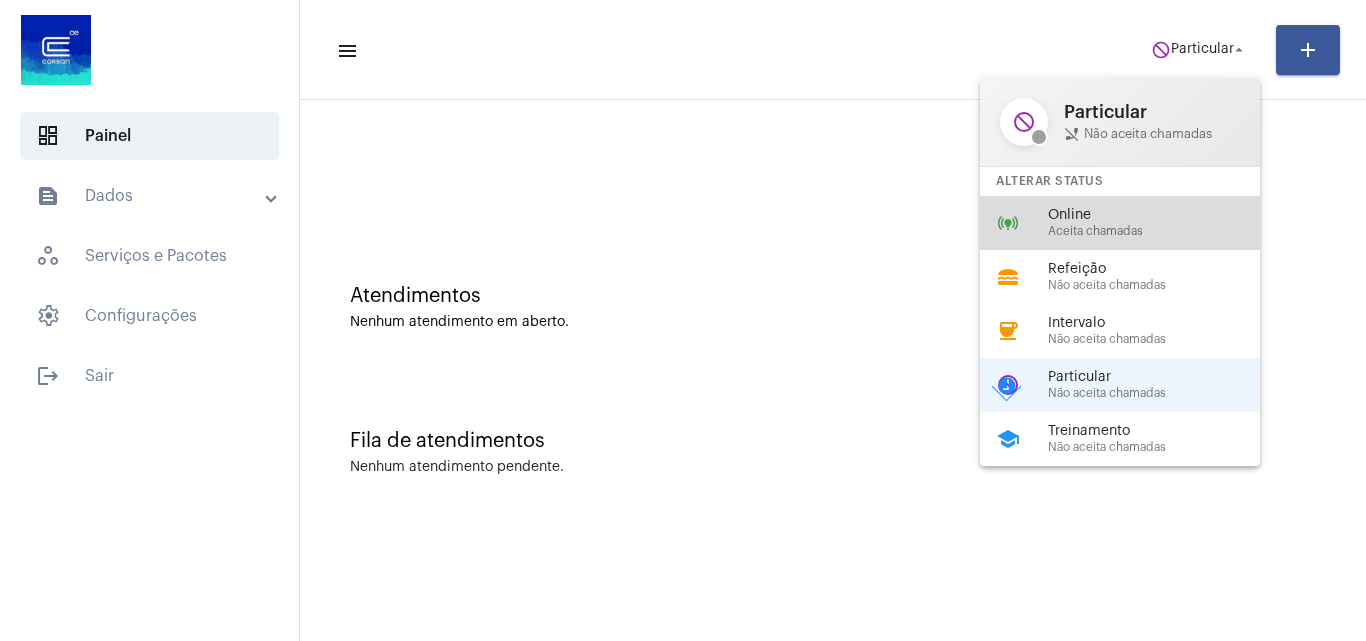 click on "online_prediction  Online Aceita chamadas" at bounding box center (1136, 223) 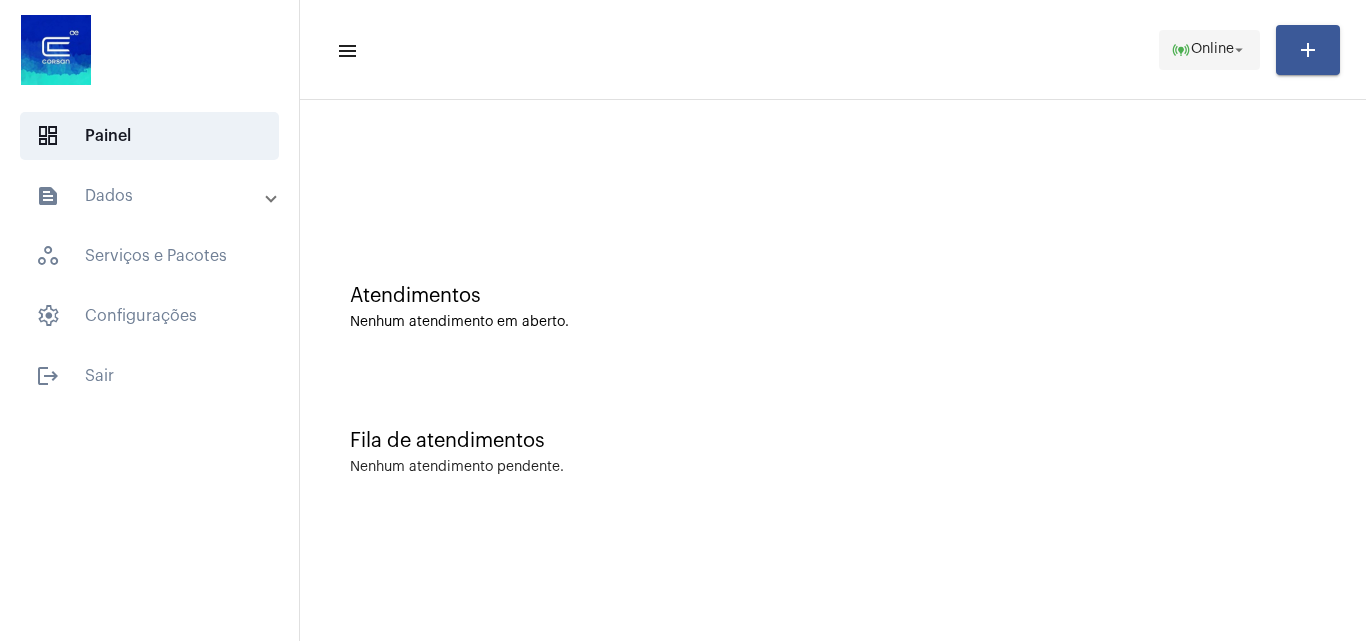 click on "Online" 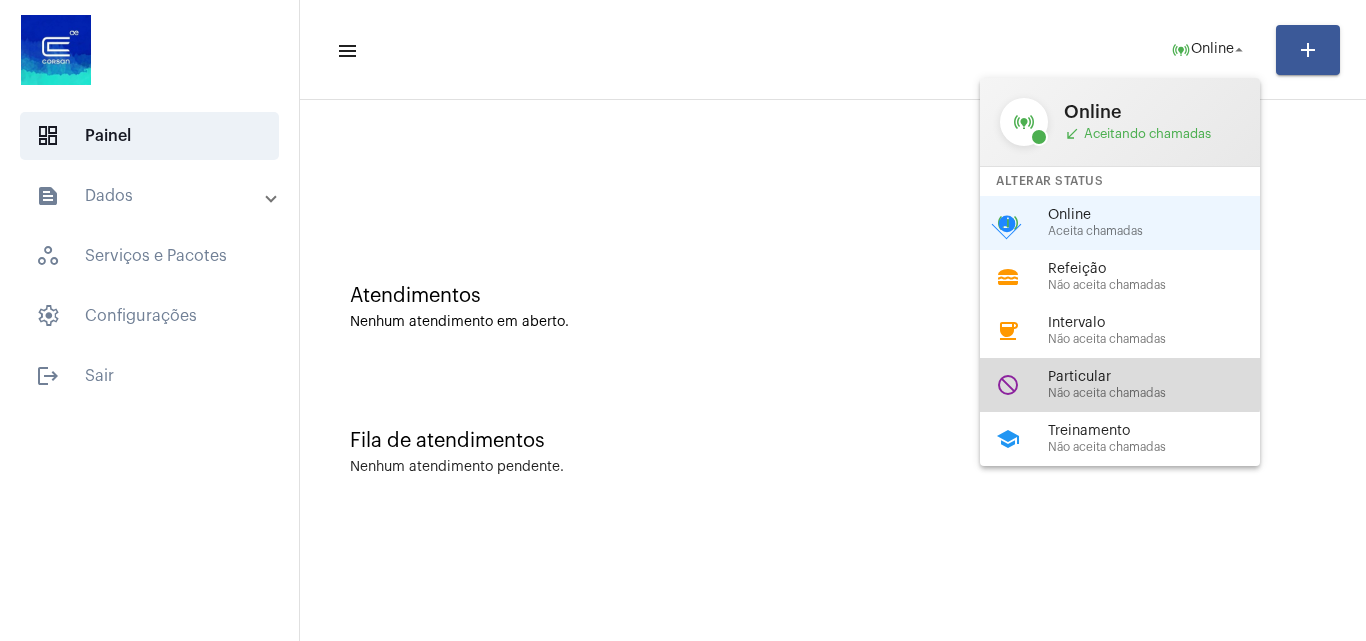 click on "Particular" at bounding box center (1162, 377) 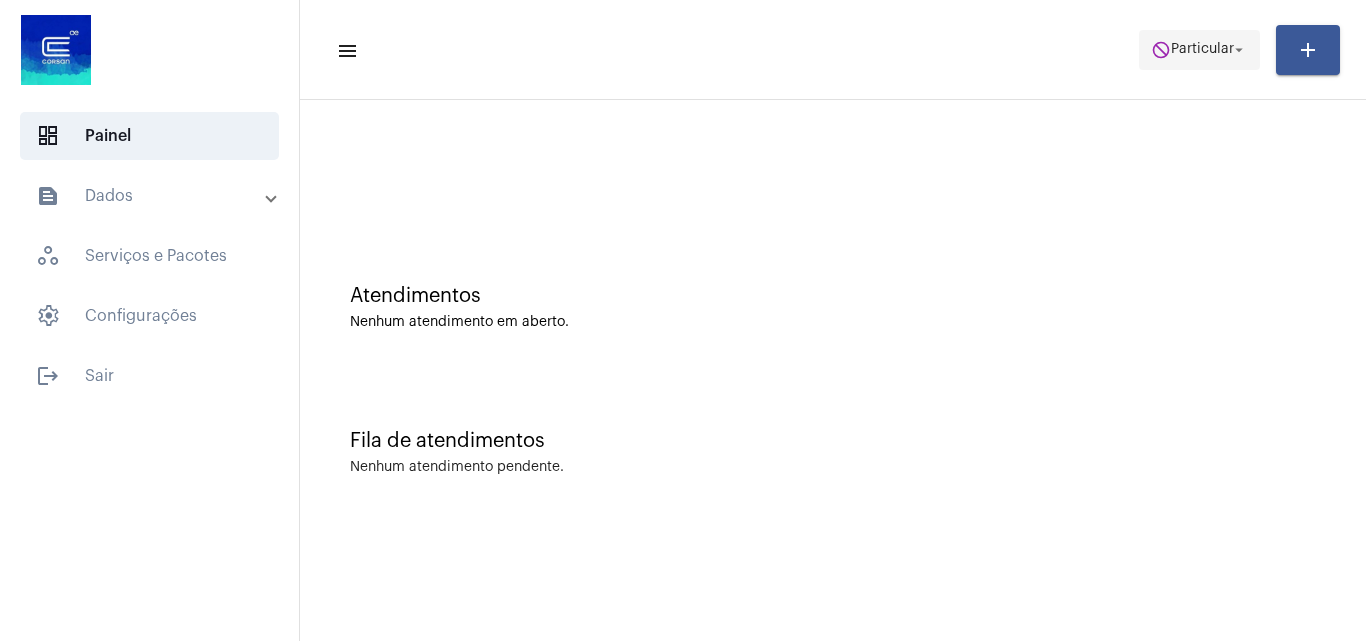 click on "Particular" 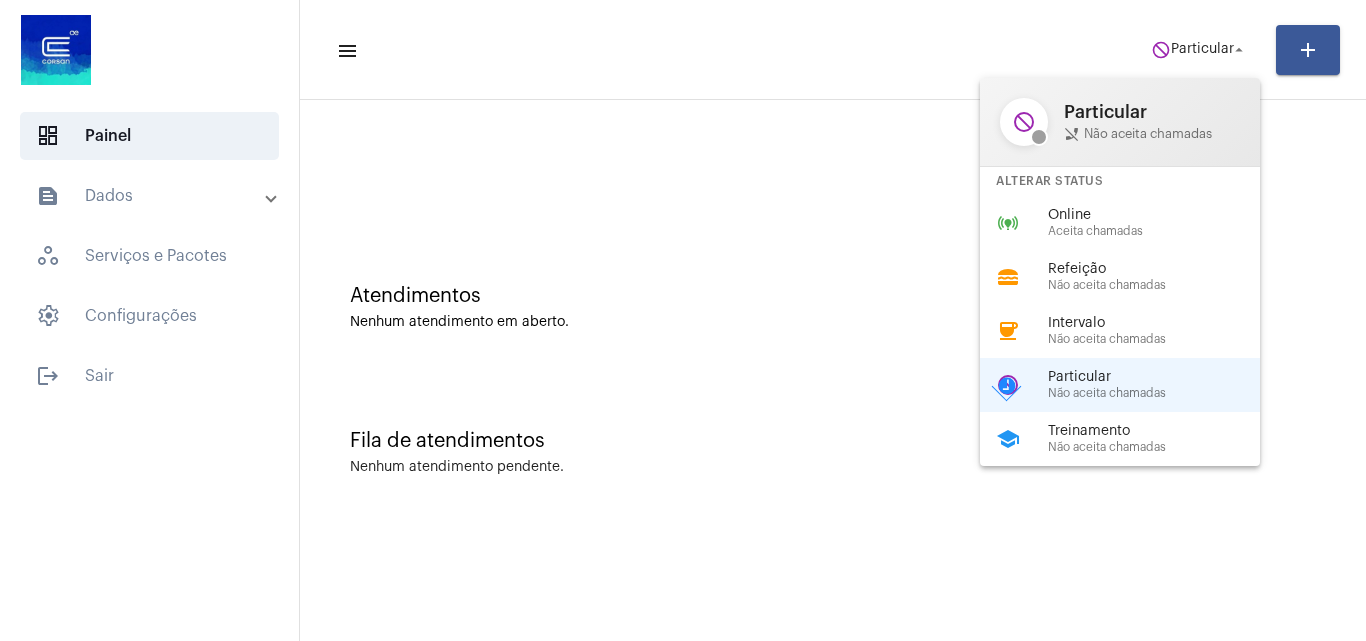 click on "Online" at bounding box center [1162, 215] 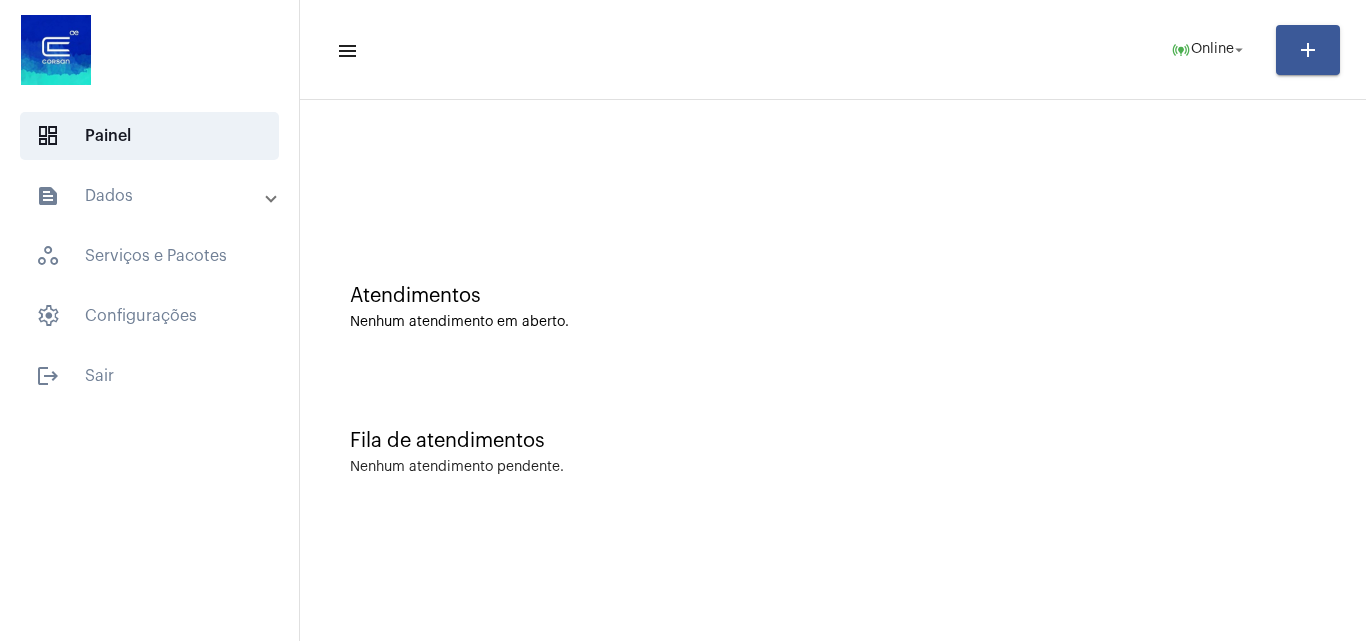 click 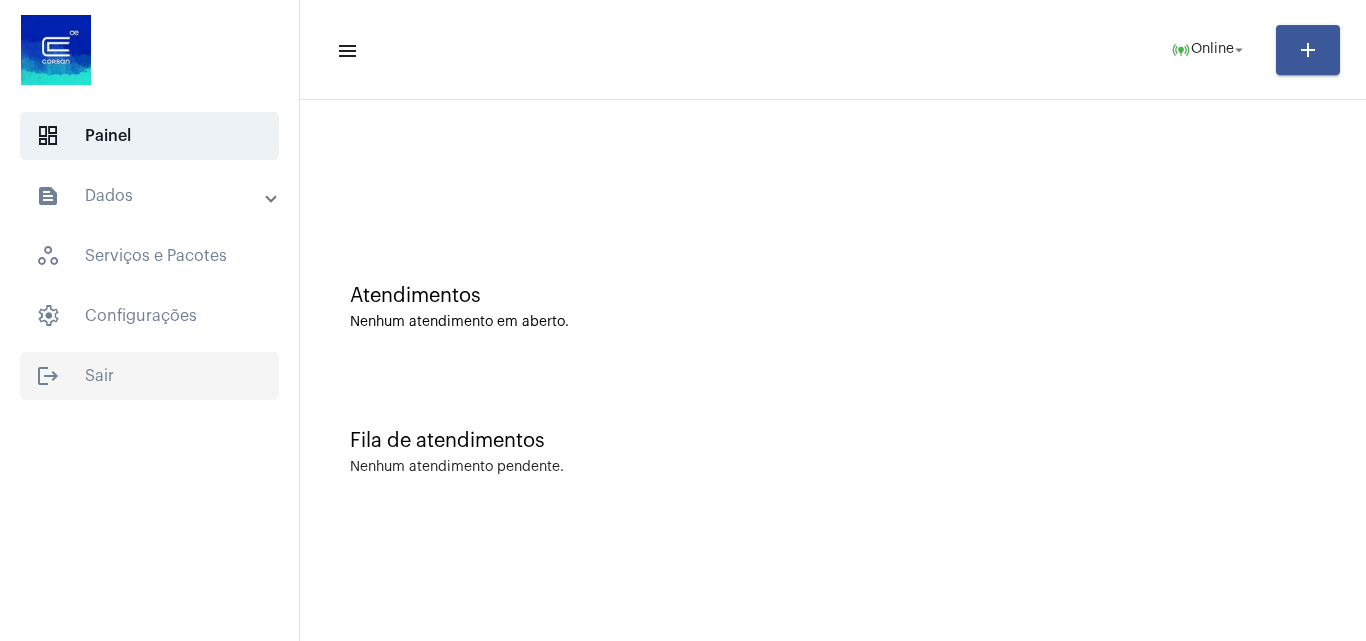 click on "logout  Sair" 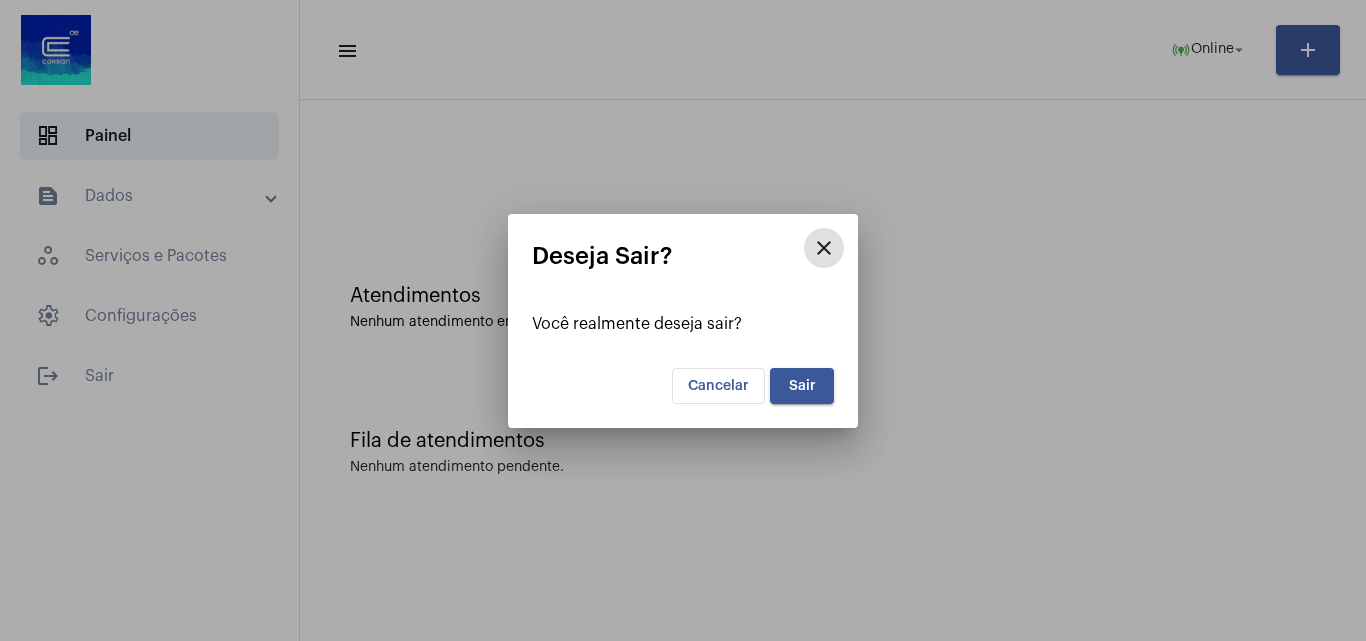 click on "Sair" at bounding box center [802, 386] 